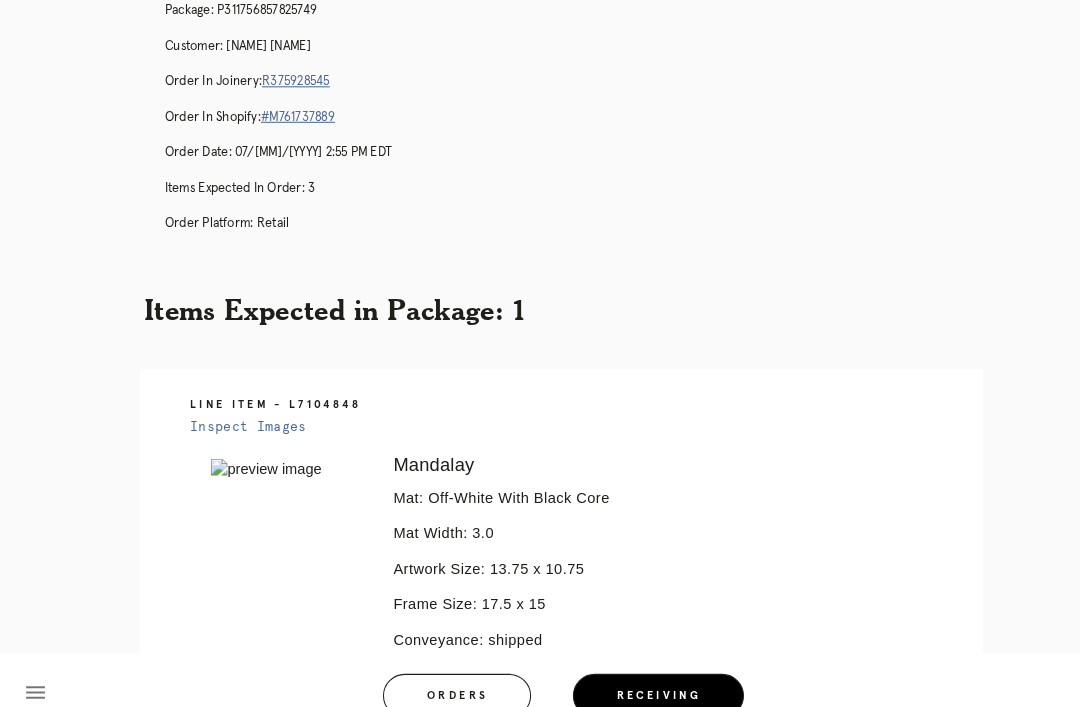 scroll, scrollTop: 0, scrollLeft: 0, axis: both 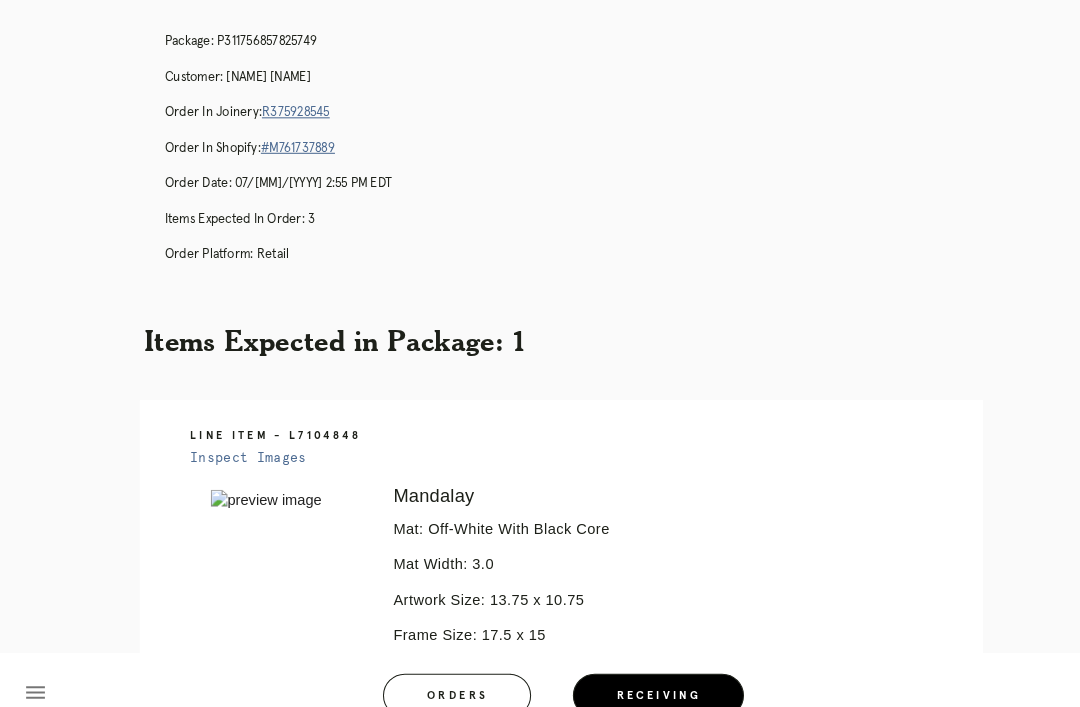 click on "Orders" at bounding box center [438, 667] 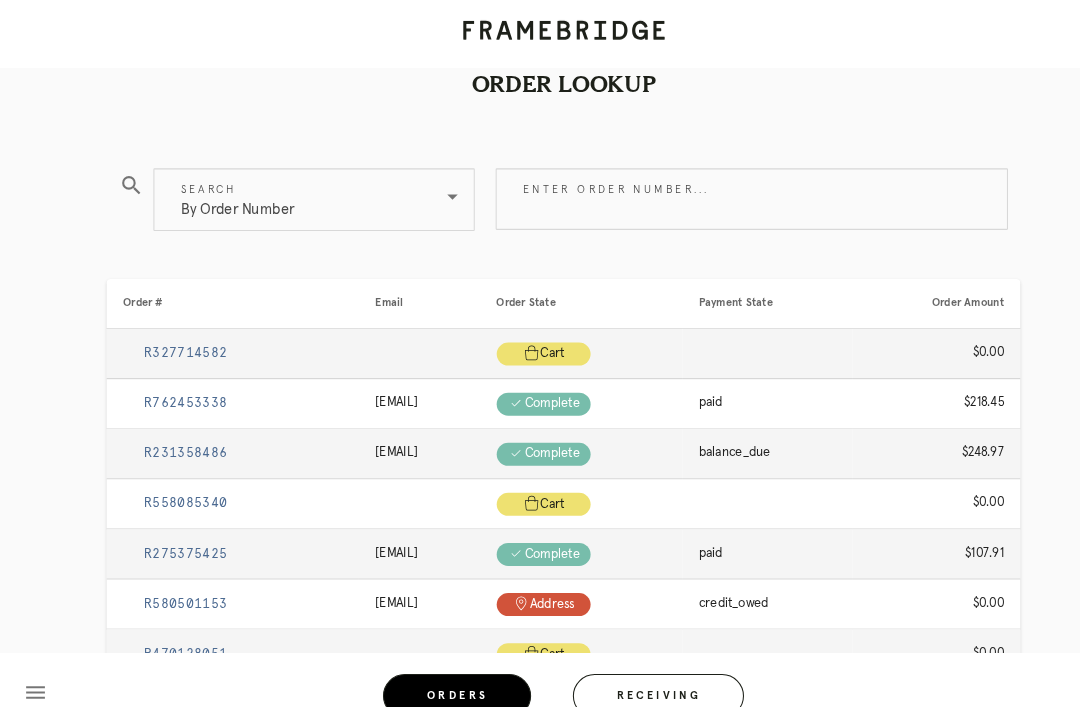 click on "Receiving" at bounding box center [631, 667] 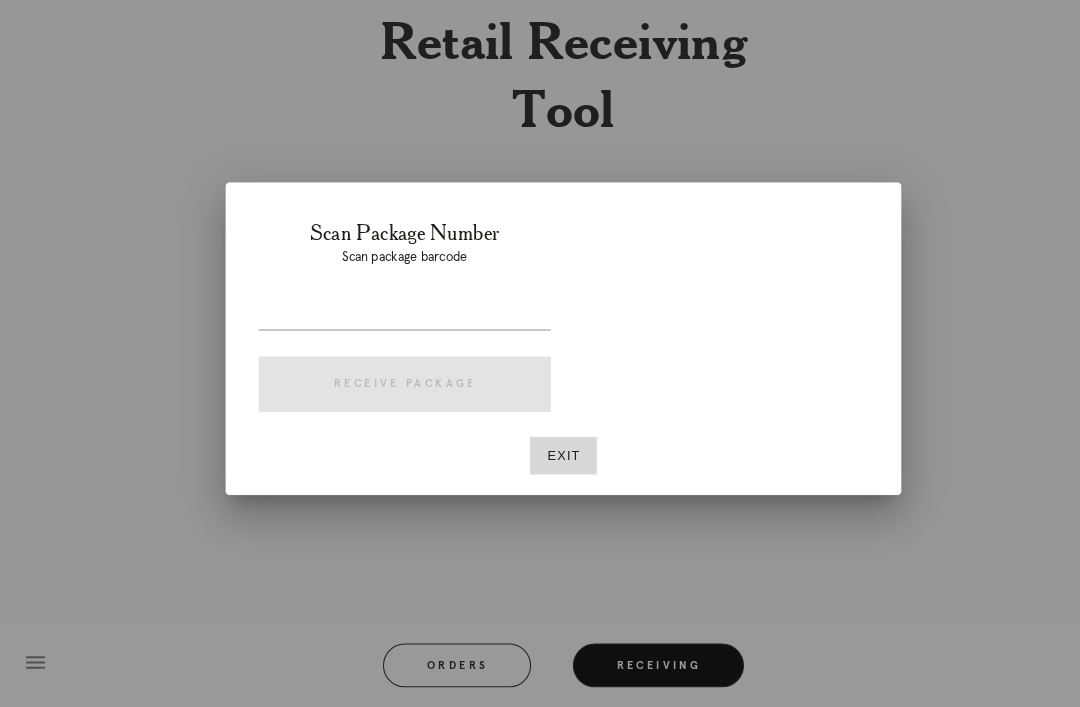 scroll, scrollTop: 64, scrollLeft: 0, axis: vertical 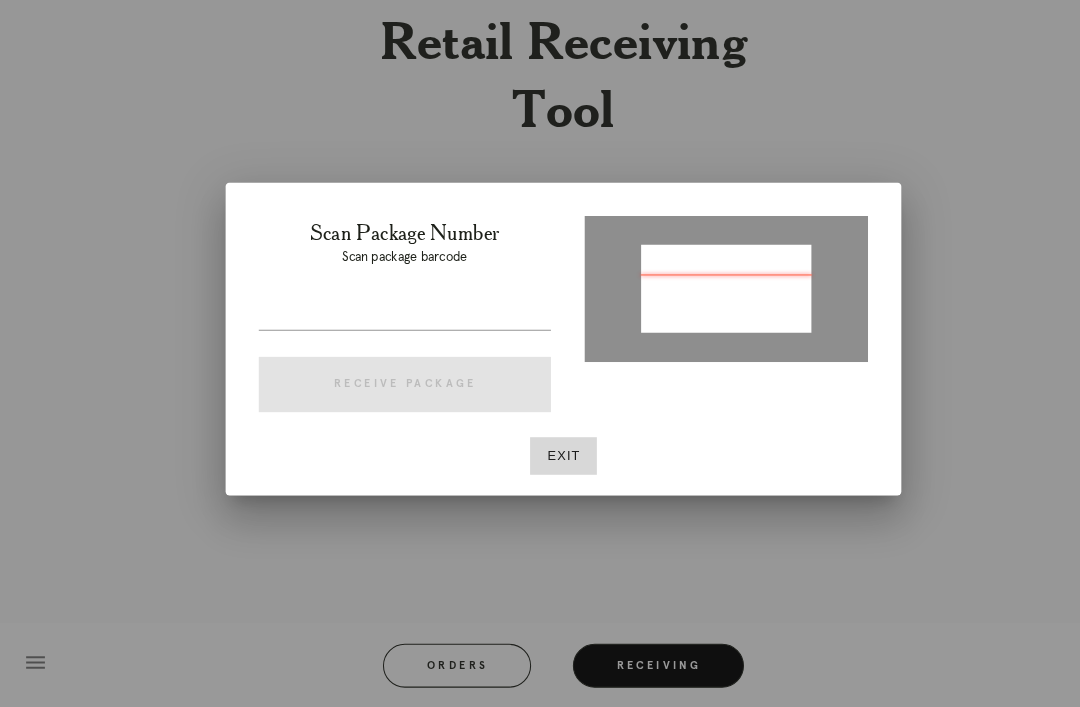 type on "P224127887948727" 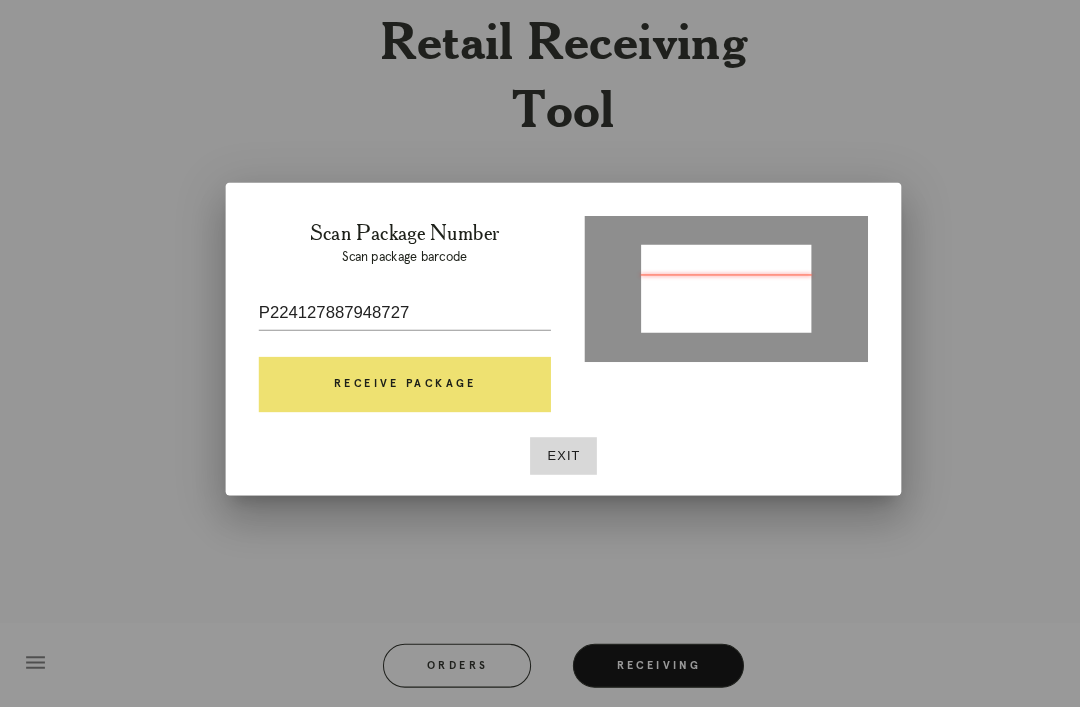 click on "Receive Package" at bounding box center (388, 398) 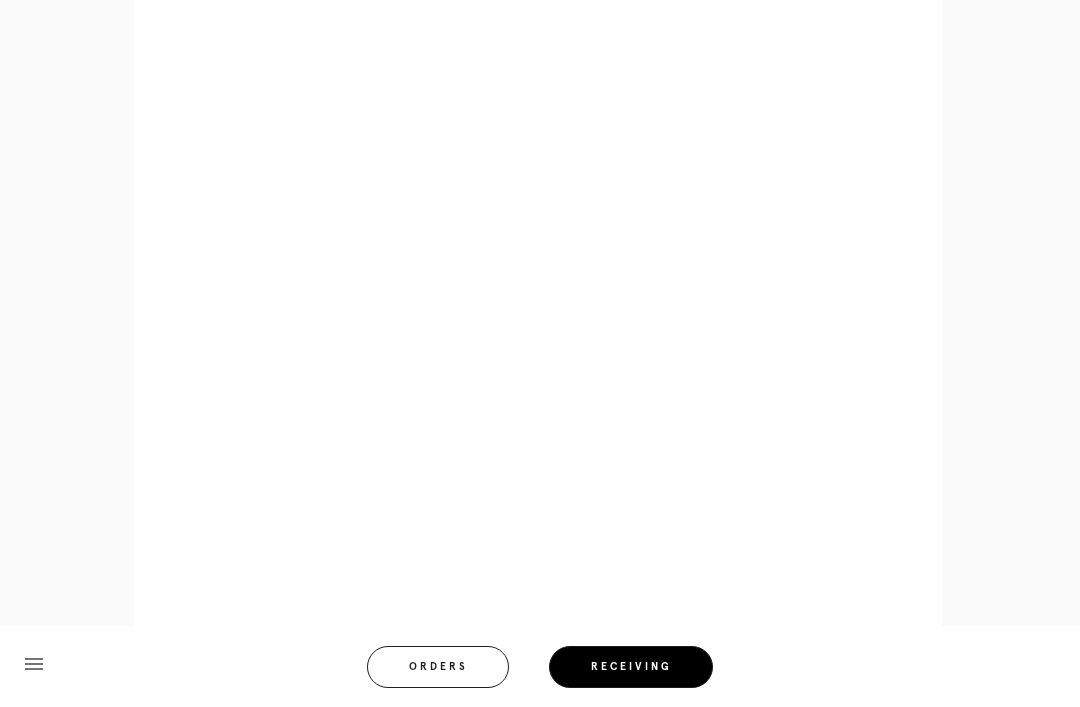 scroll, scrollTop: 946, scrollLeft: 0, axis: vertical 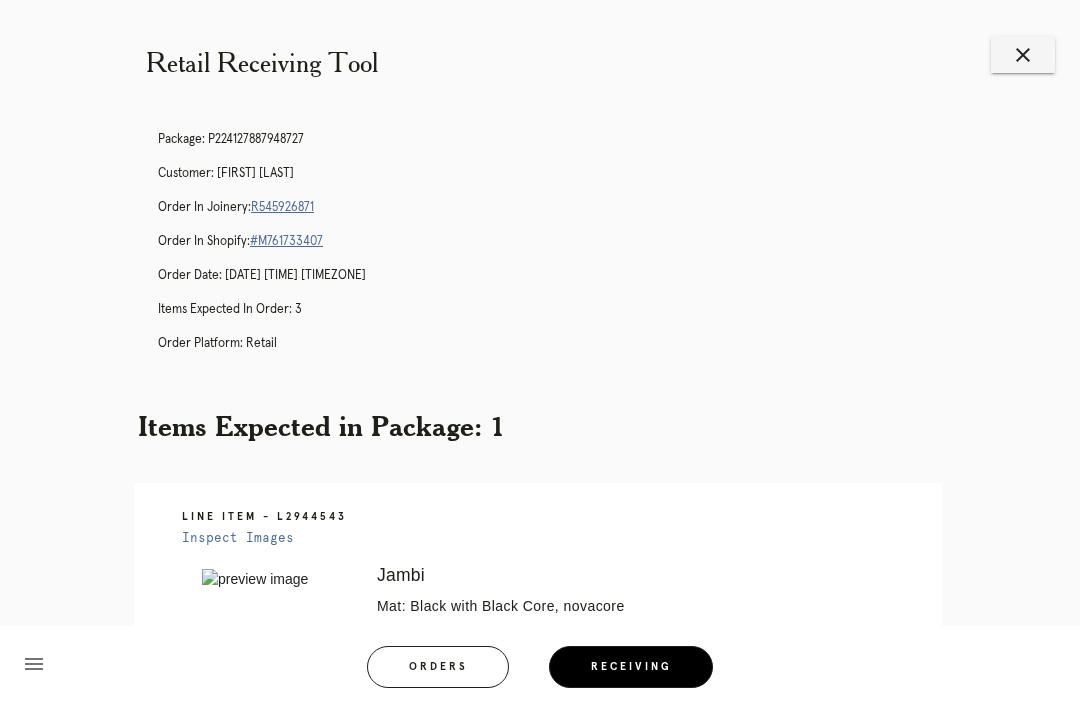 click on "Orders" at bounding box center (438, 667) 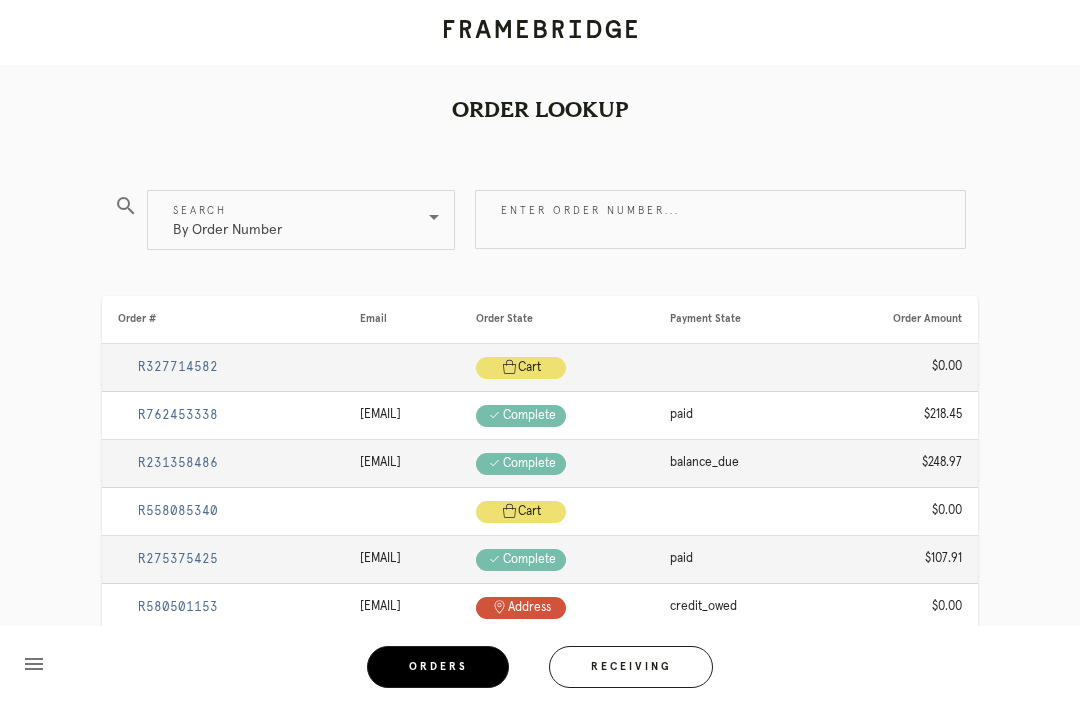 click on "Receiving" at bounding box center (631, 667) 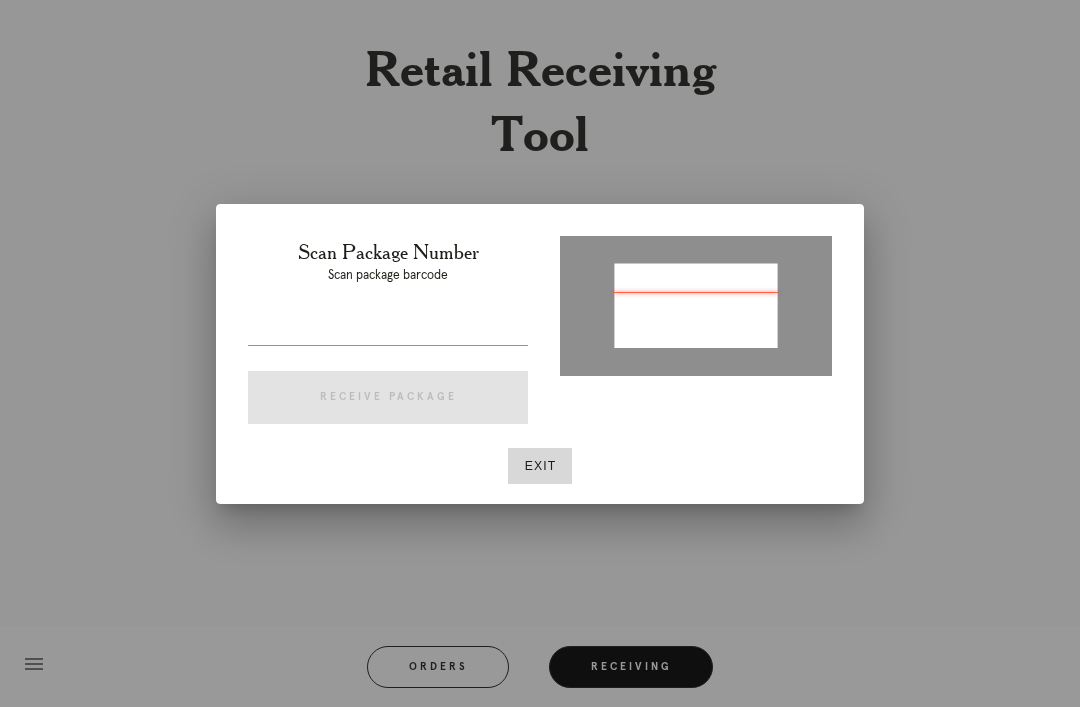 type on "P138454707807462" 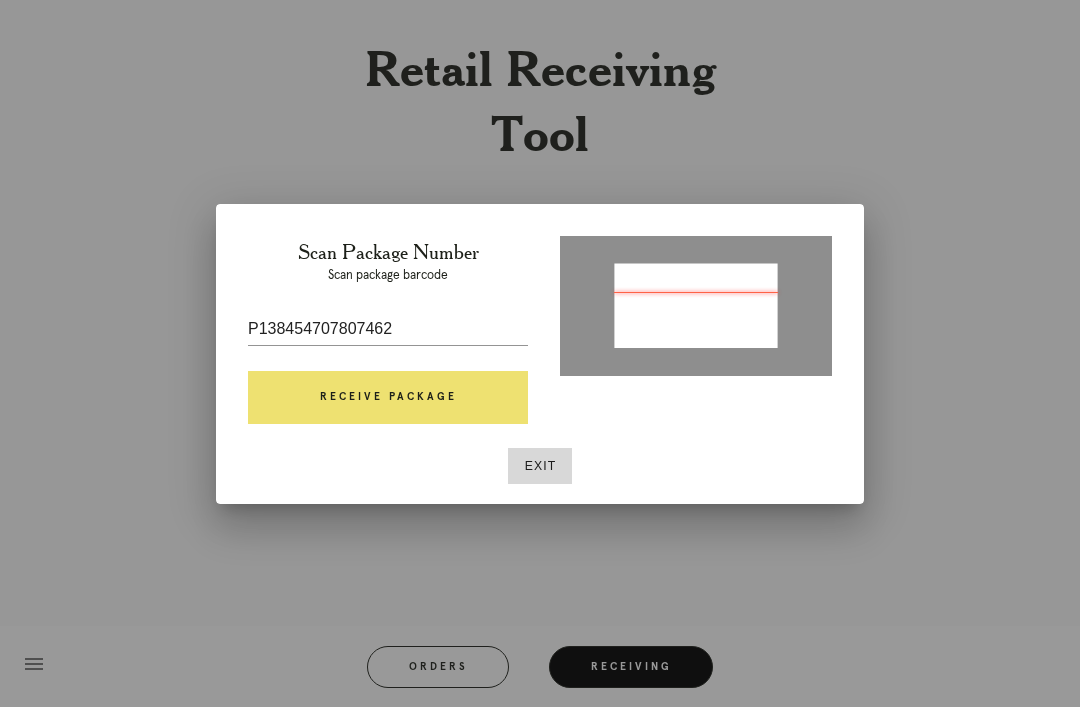 click on "Receive Package" at bounding box center [388, 398] 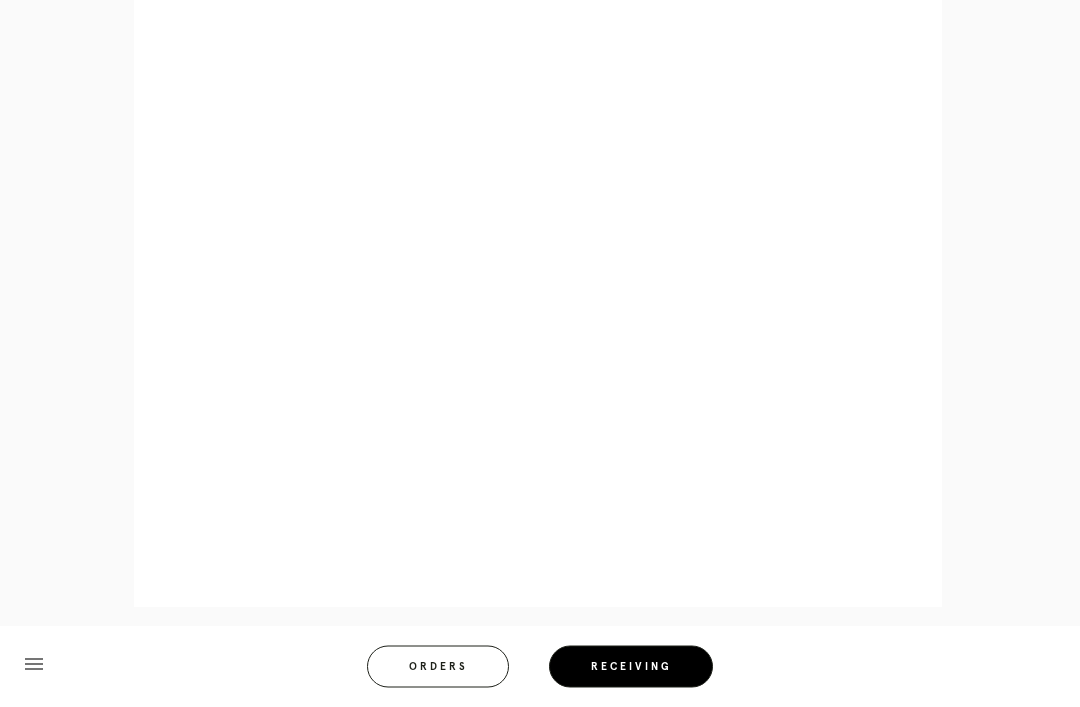 scroll, scrollTop: 892, scrollLeft: 0, axis: vertical 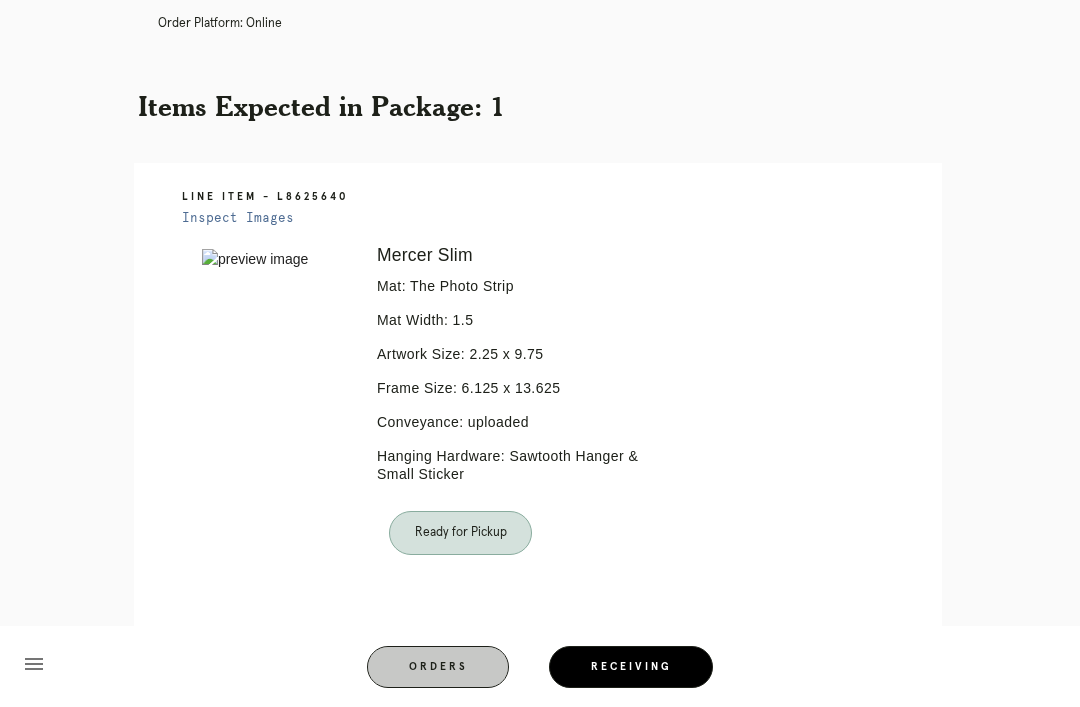 click on "Receiving" at bounding box center (631, 667) 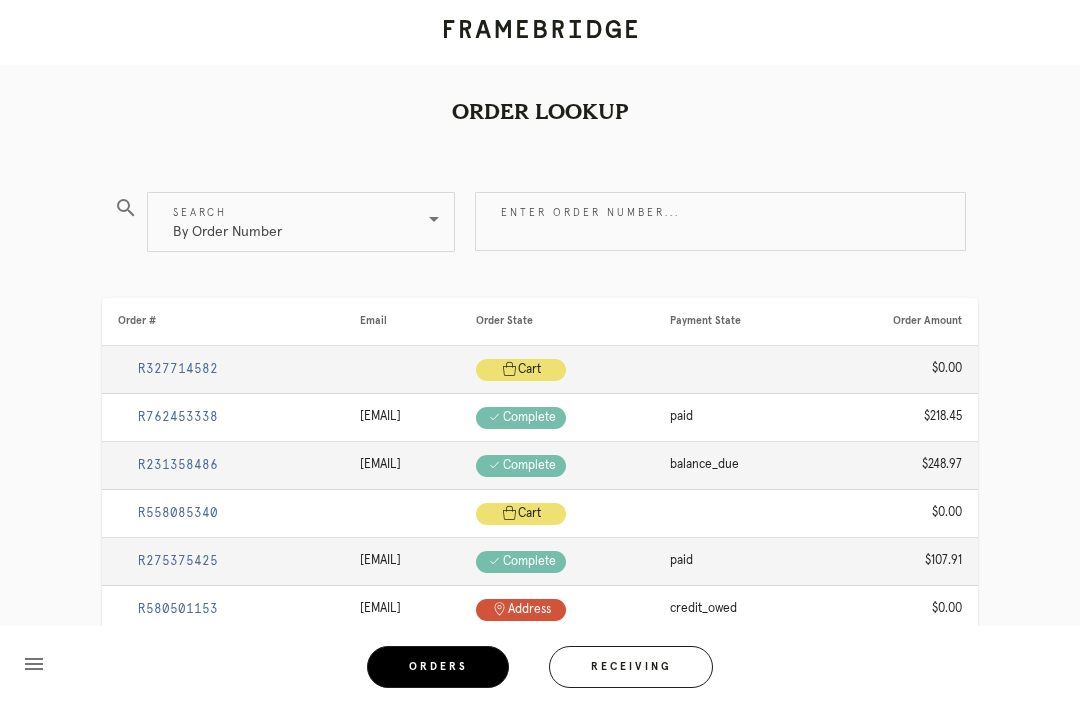 click on "Receiving" at bounding box center (631, 667) 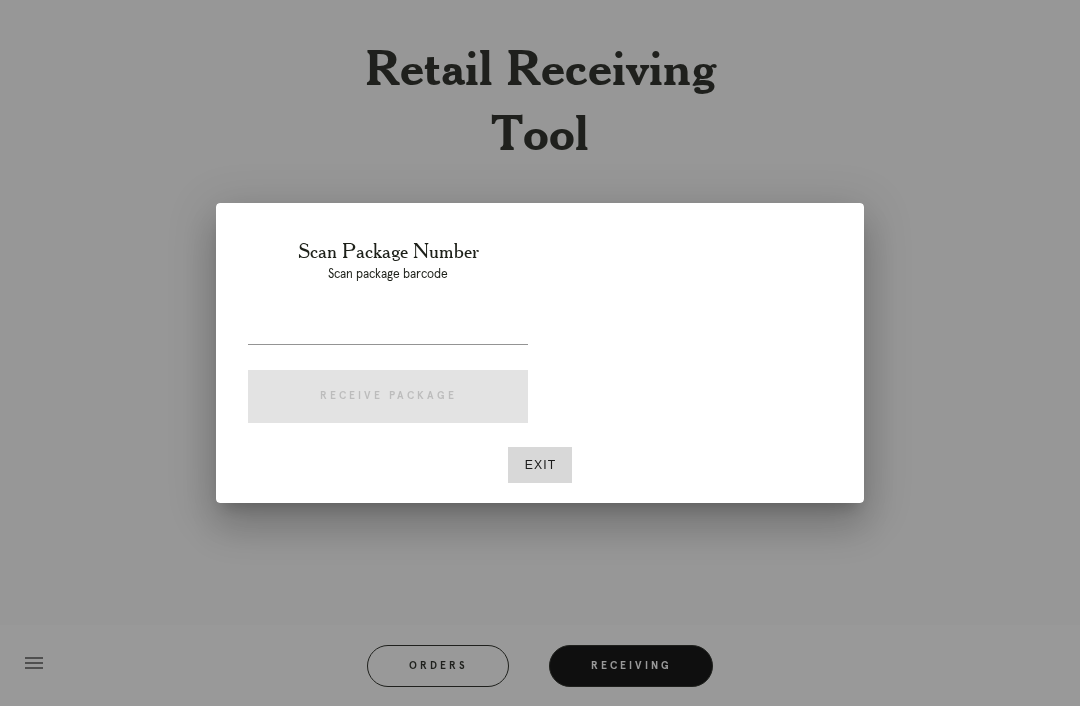 scroll, scrollTop: 64, scrollLeft: 0, axis: vertical 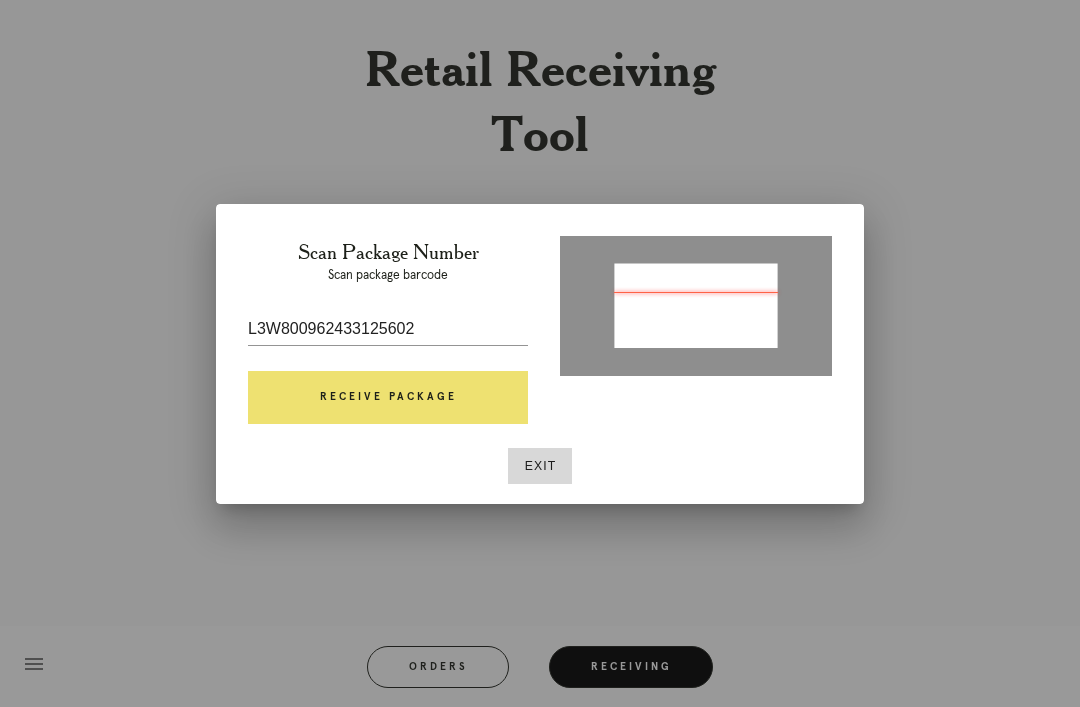 click on "Receive Package" at bounding box center (388, 398) 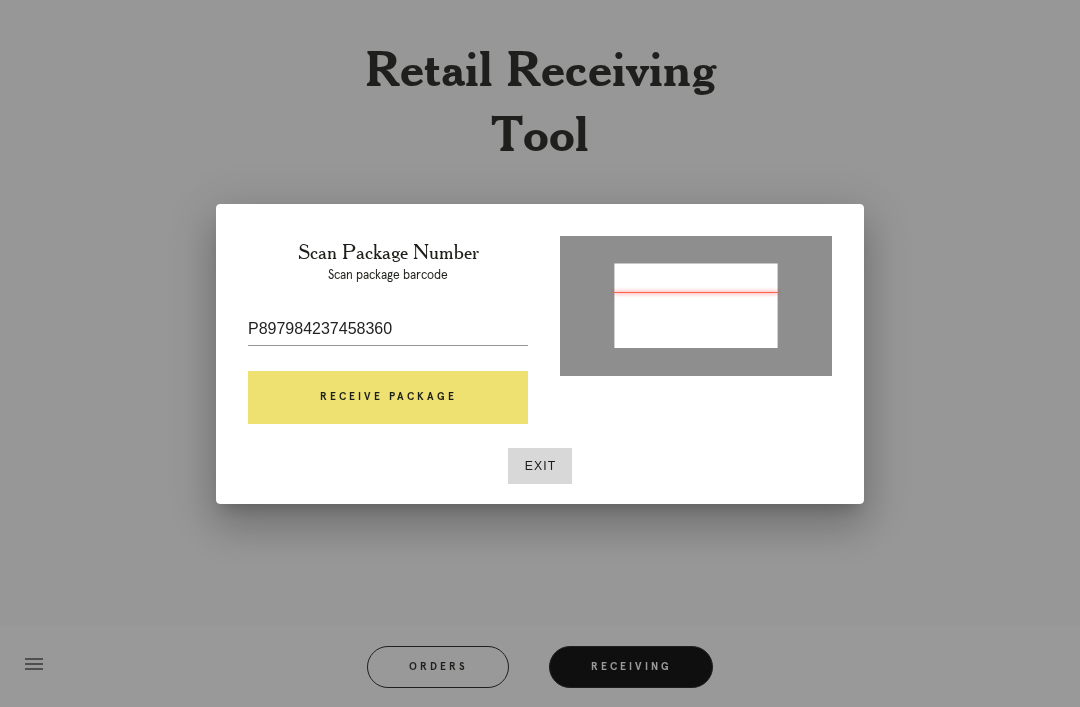 click on "Receive Package" at bounding box center (388, 398) 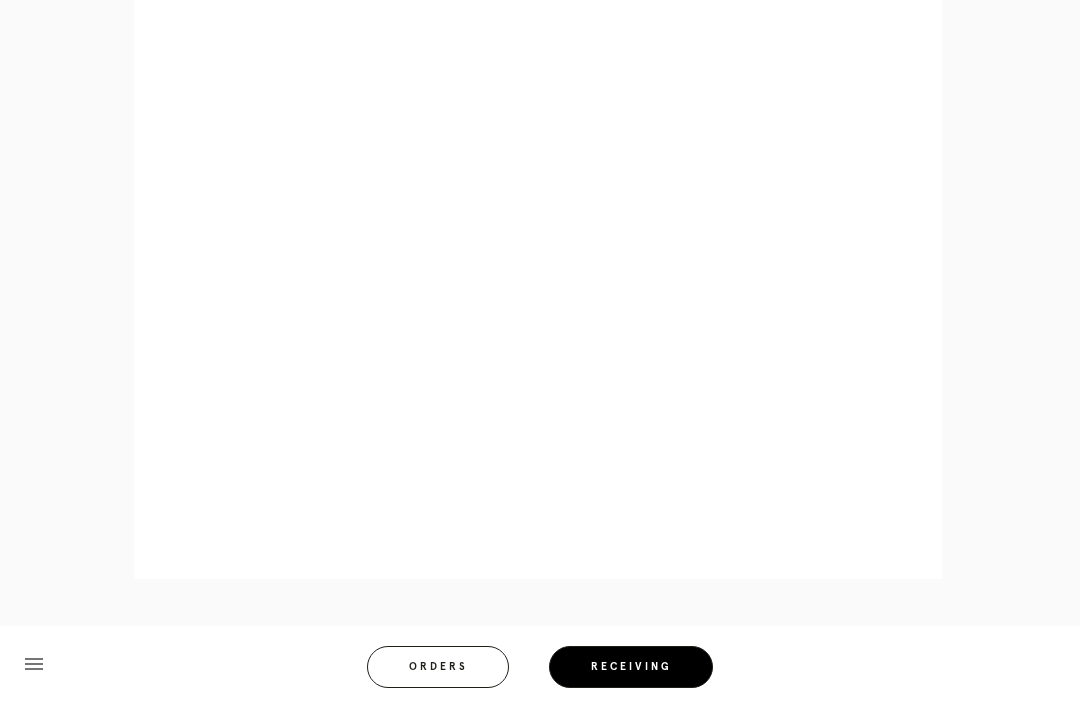 scroll, scrollTop: 1016, scrollLeft: 0, axis: vertical 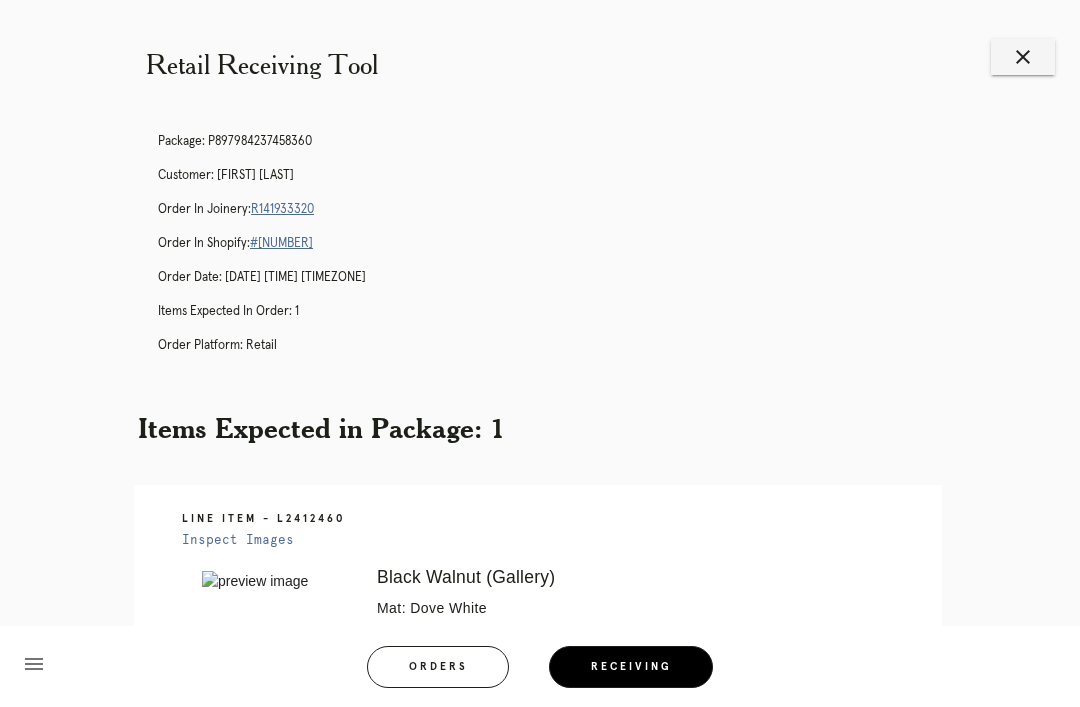 click on "Orders" at bounding box center (438, 667) 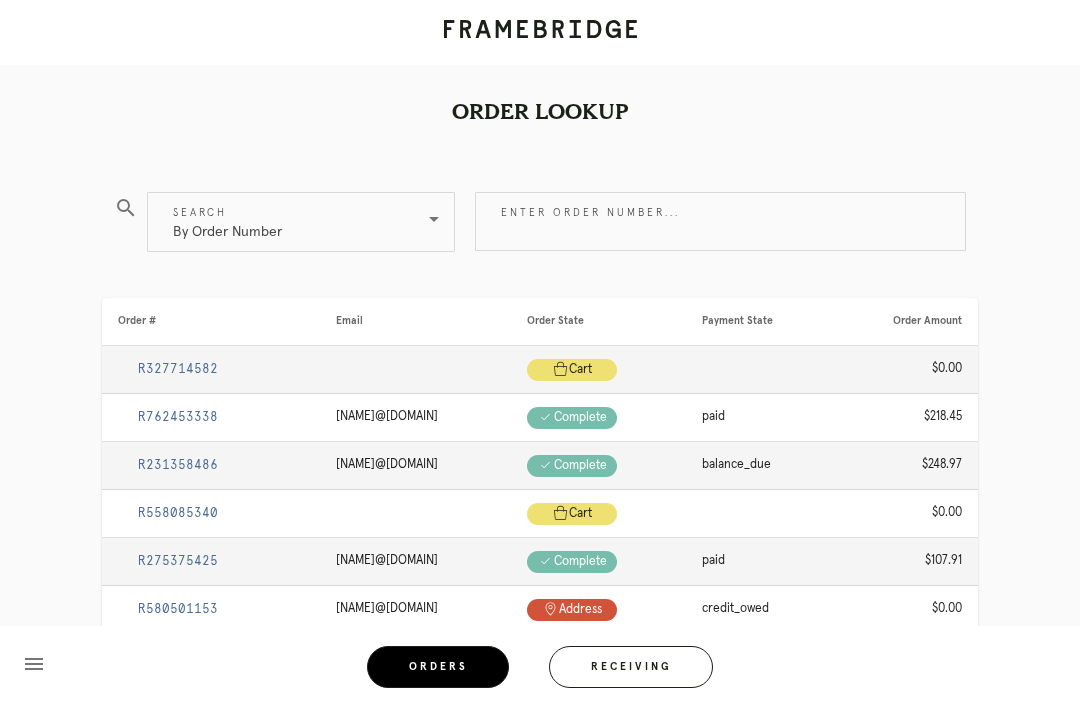 click on "Receiving" at bounding box center [631, 667] 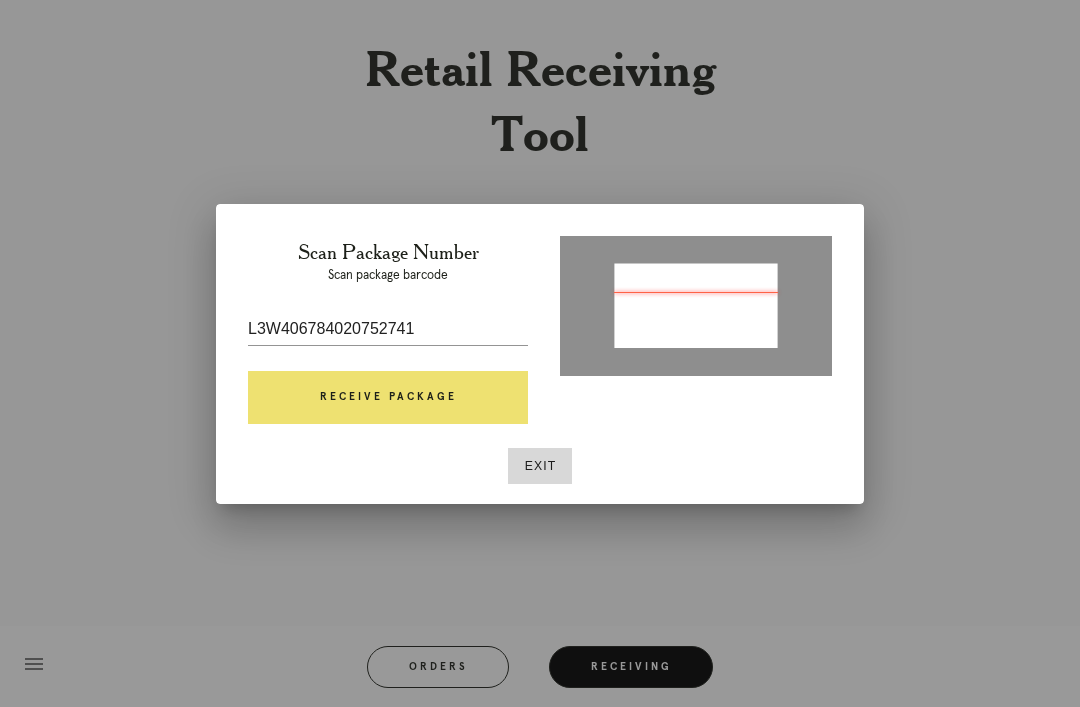 type on "P193686797905395" 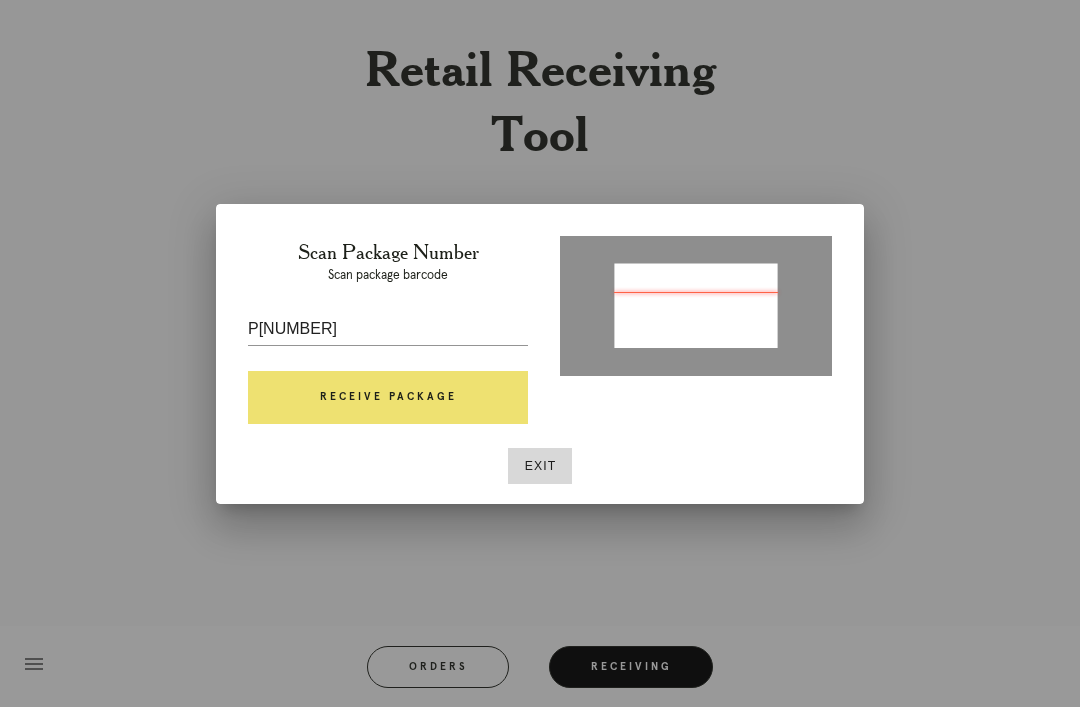 click on "Receive Package" at bounding box center (388, 398) 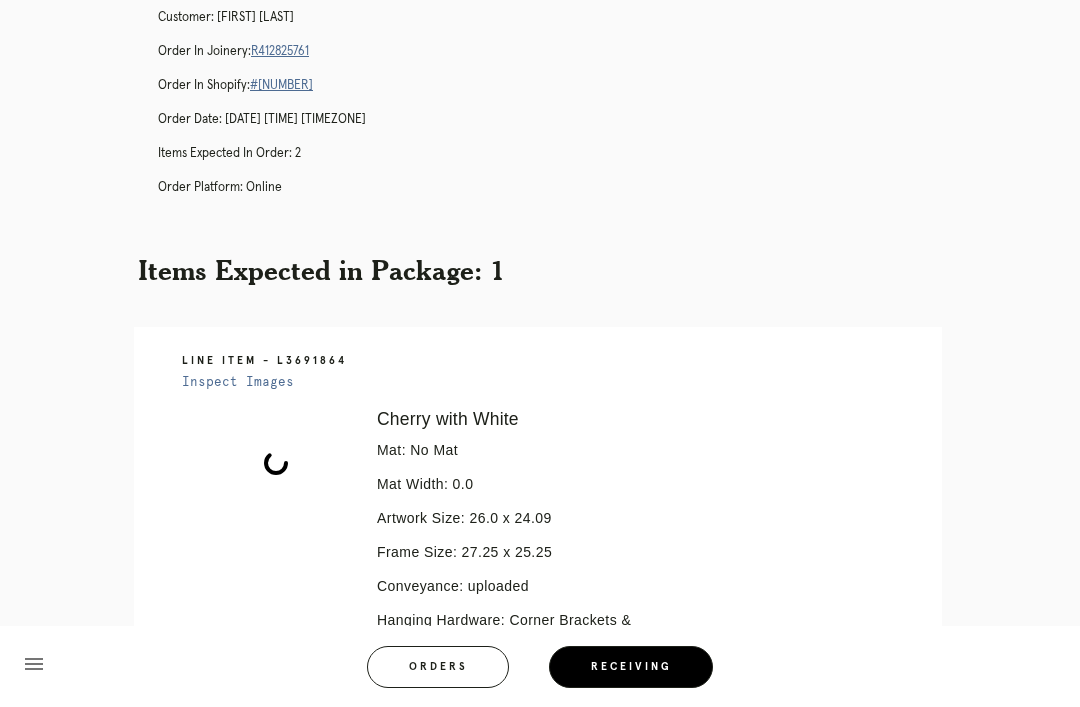 scroll, scrollTop: 210, scrollLeft: 0, axis: vertical 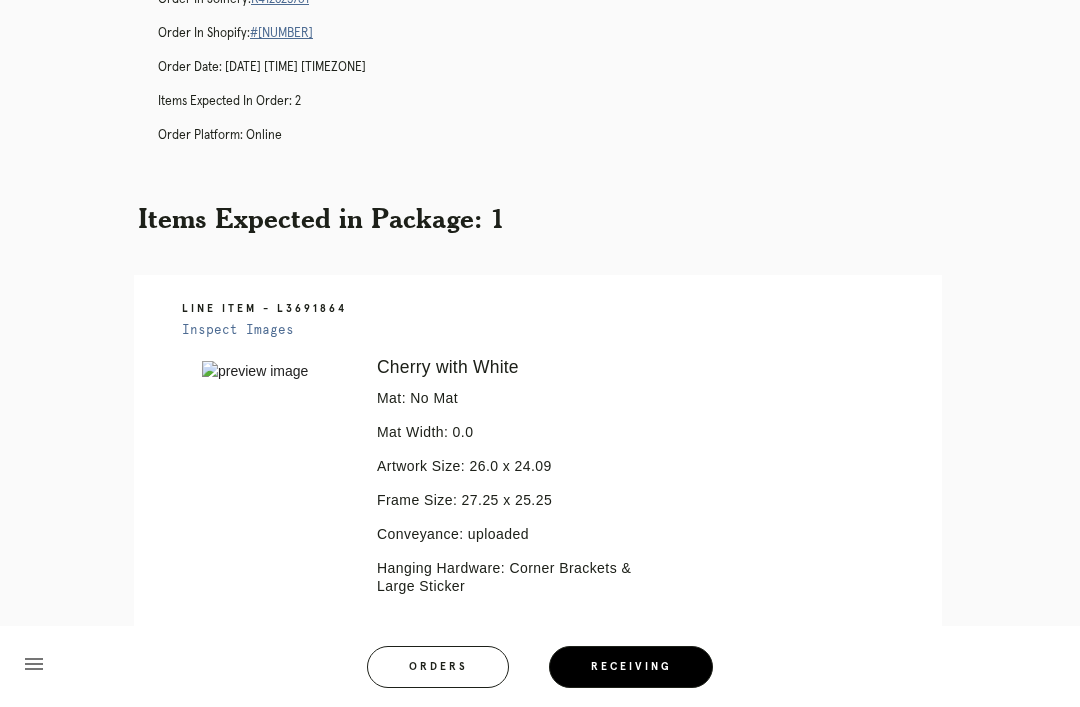 click on "Orders" at bounding box center (438, 667) 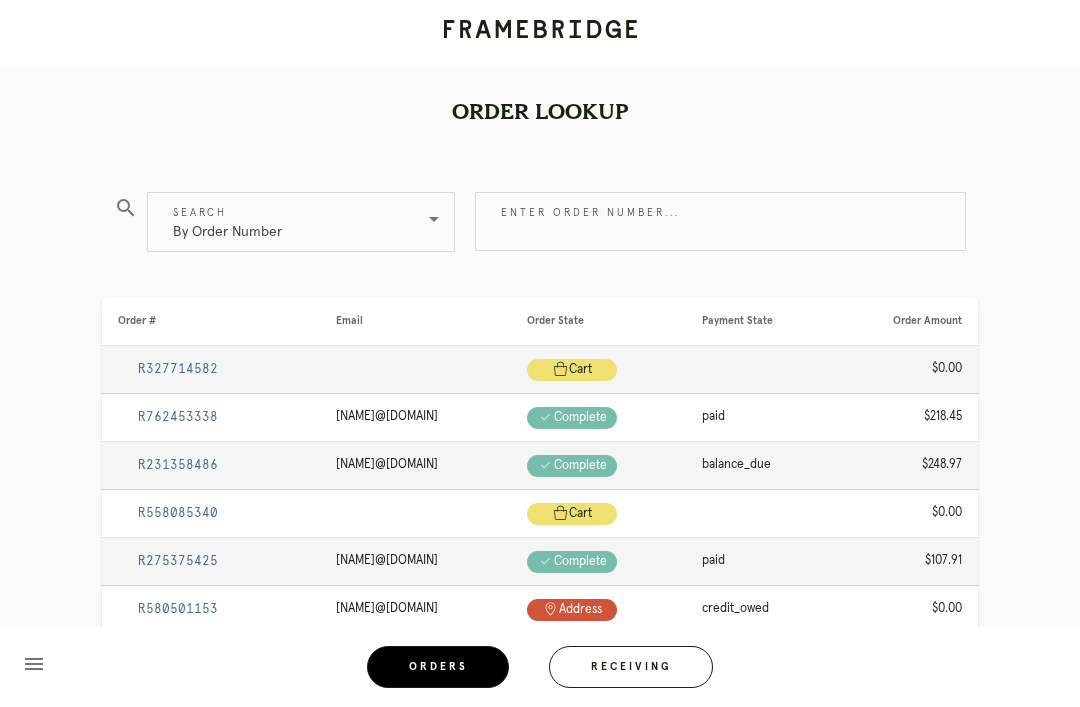 click on "Receiving" at bounding box center (631, 667) 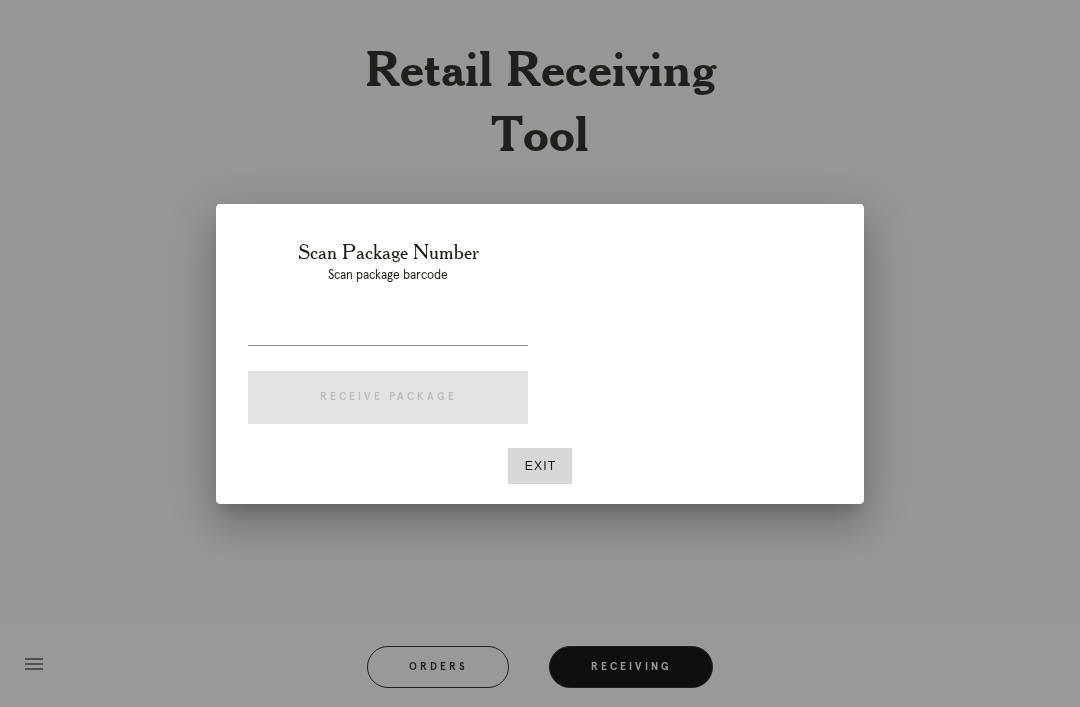 scroll, scrollTop: 64, scrollLeft: 0, axis: vertical 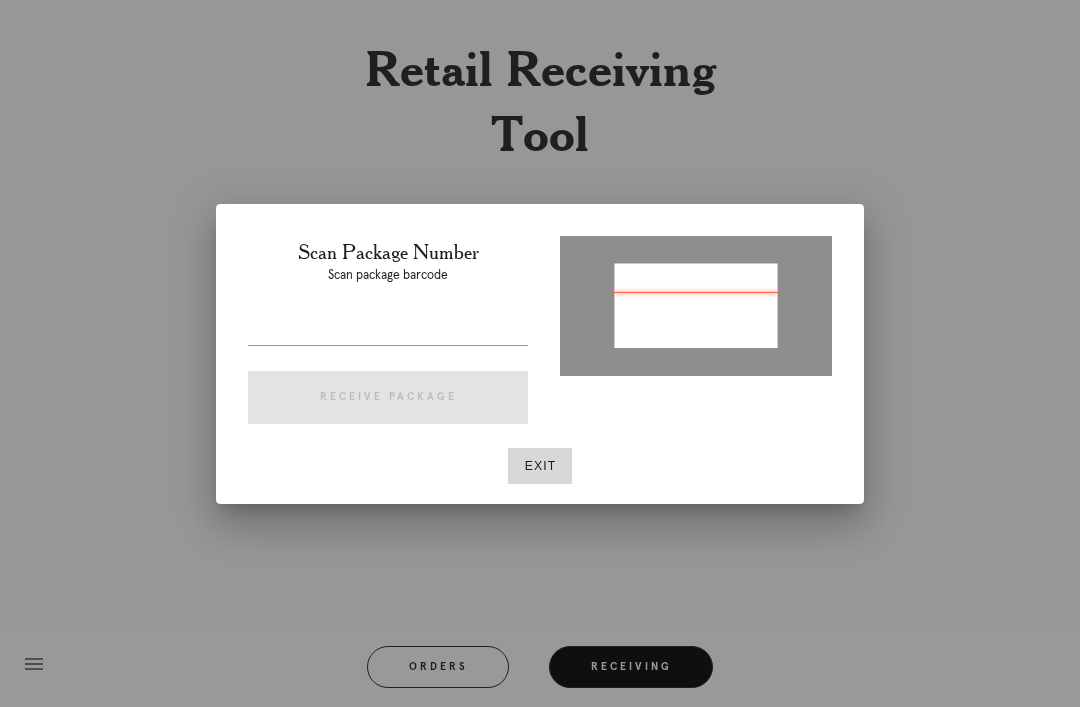 type on "P720819928770577" 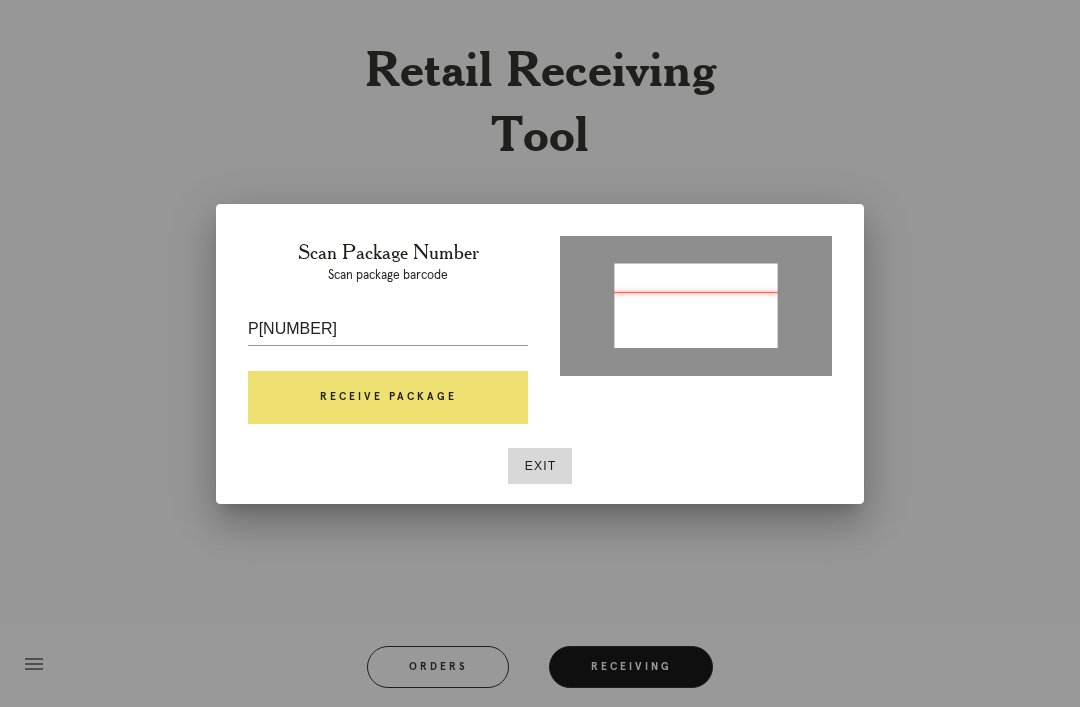 click on "Receive Package" at bounding box center [388, 398] 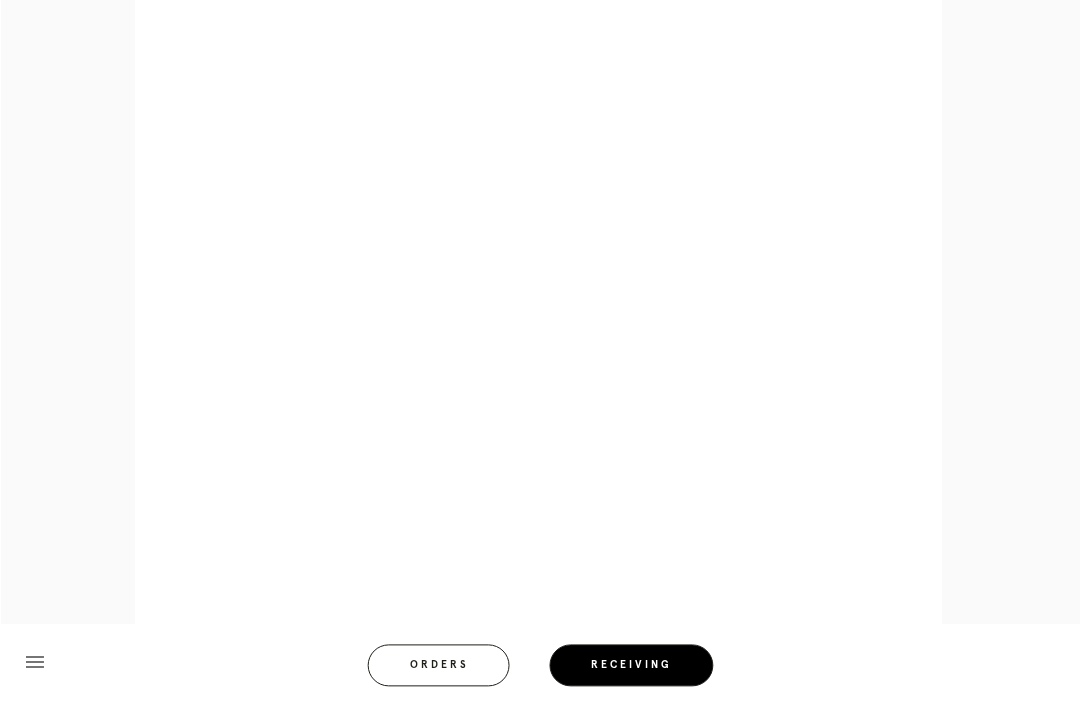 scroll, scrollTop: 944, scrollLeft: 0, axis: vertical 